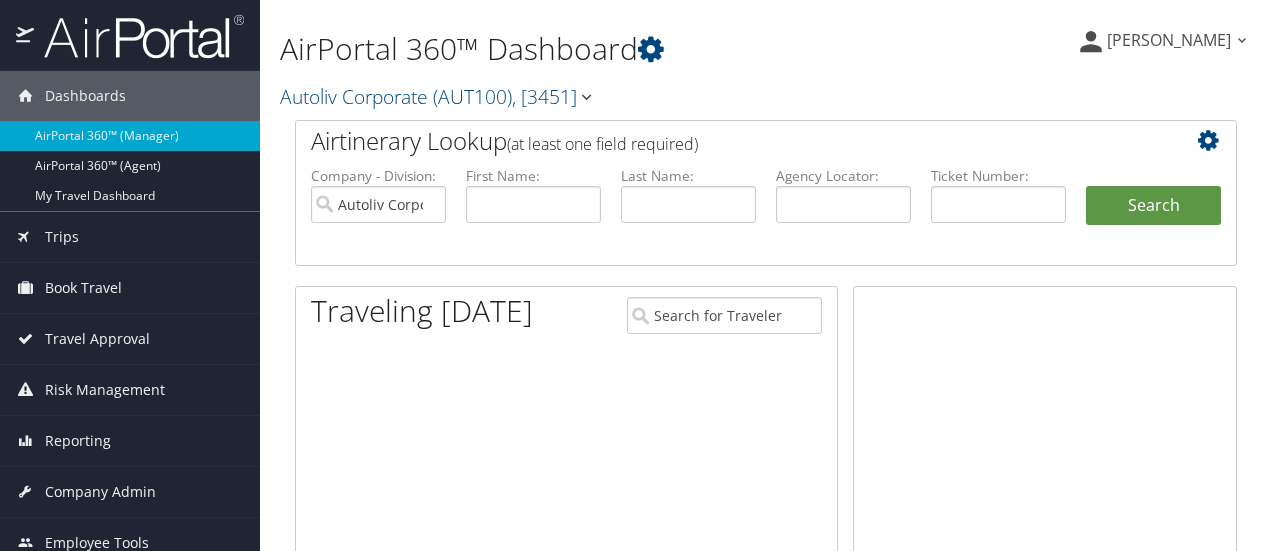 scroll, scrollTop: 0, scrollLeft: 0, axis: both 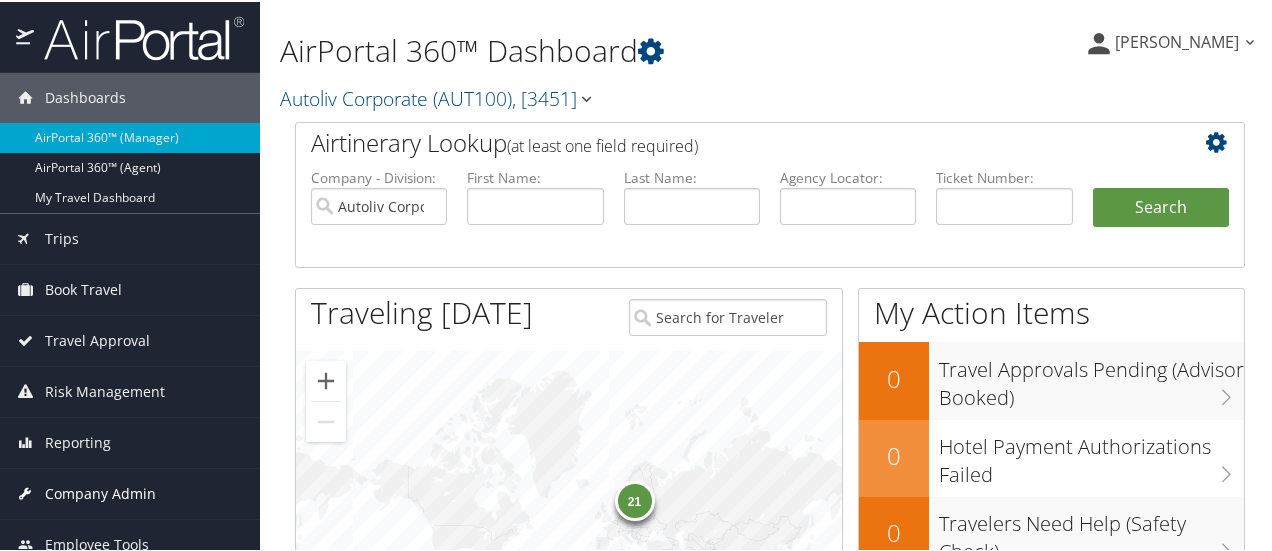 click on "Company Admin" at bounding box center [100, 492] 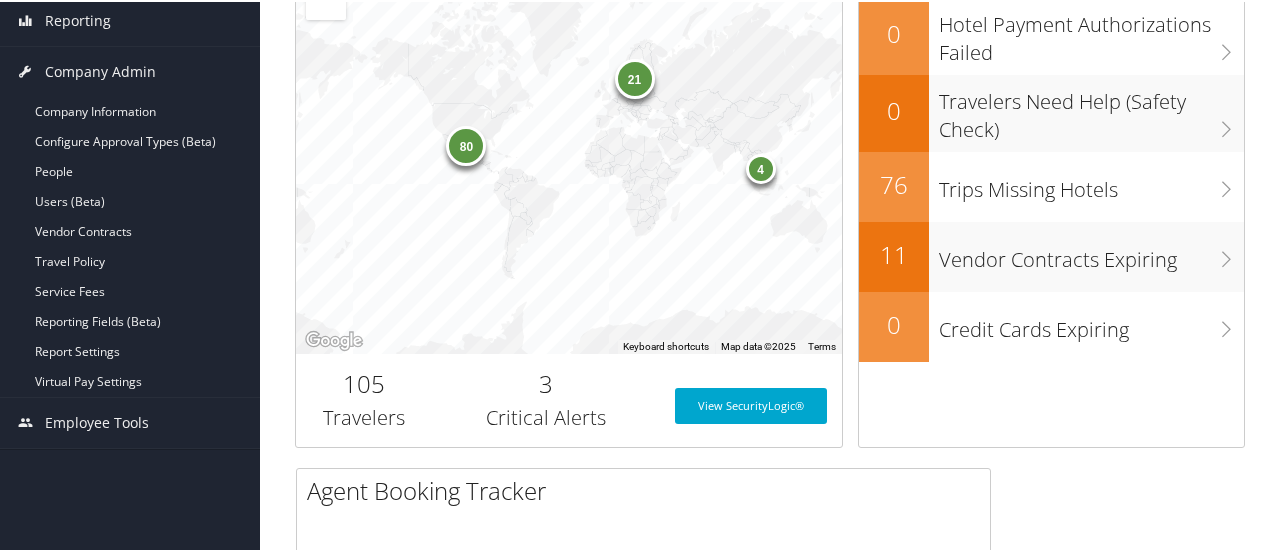 scroll, scrollTop: 462, scrollLeft: 0, axis: vertical 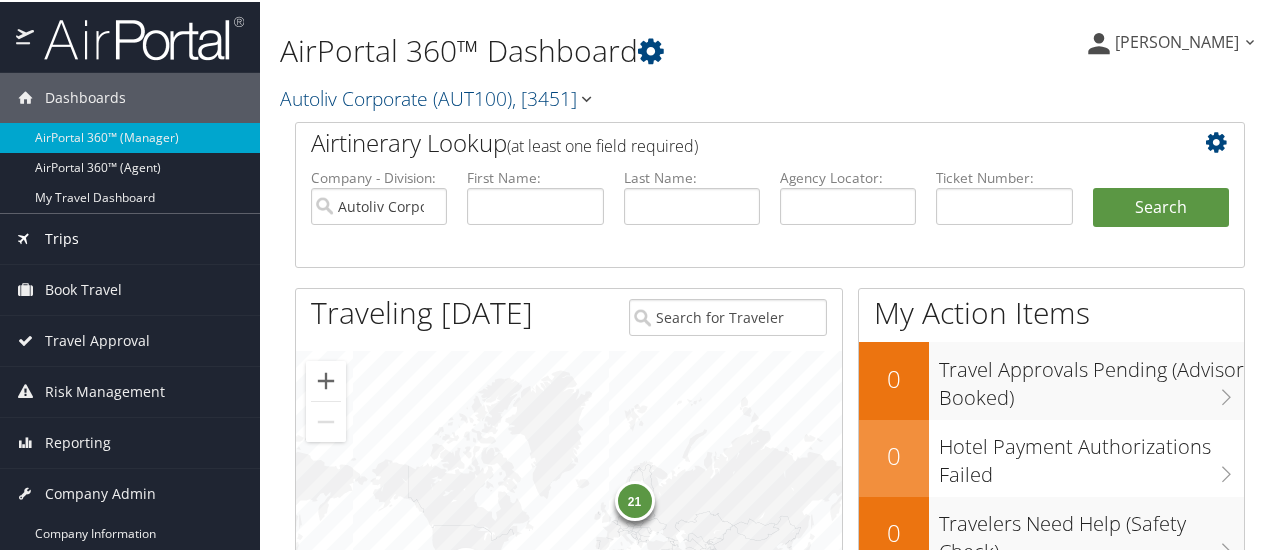 click on "Trips" at bounding box center (62, 237) 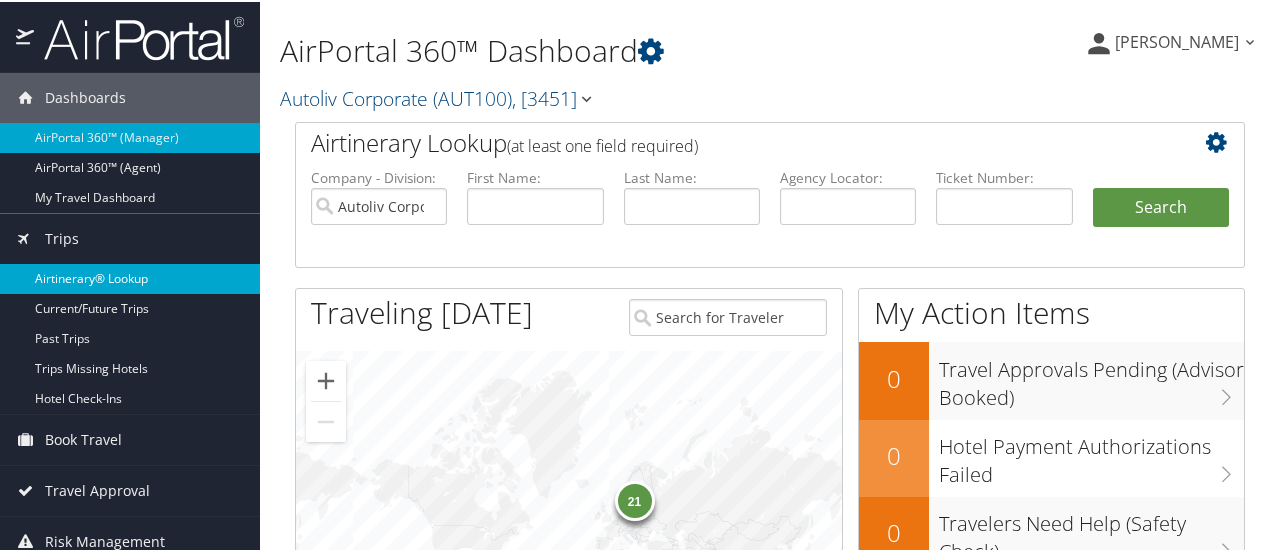 click on "Airtinerary® Lookup" at bounding box center (130, 277) 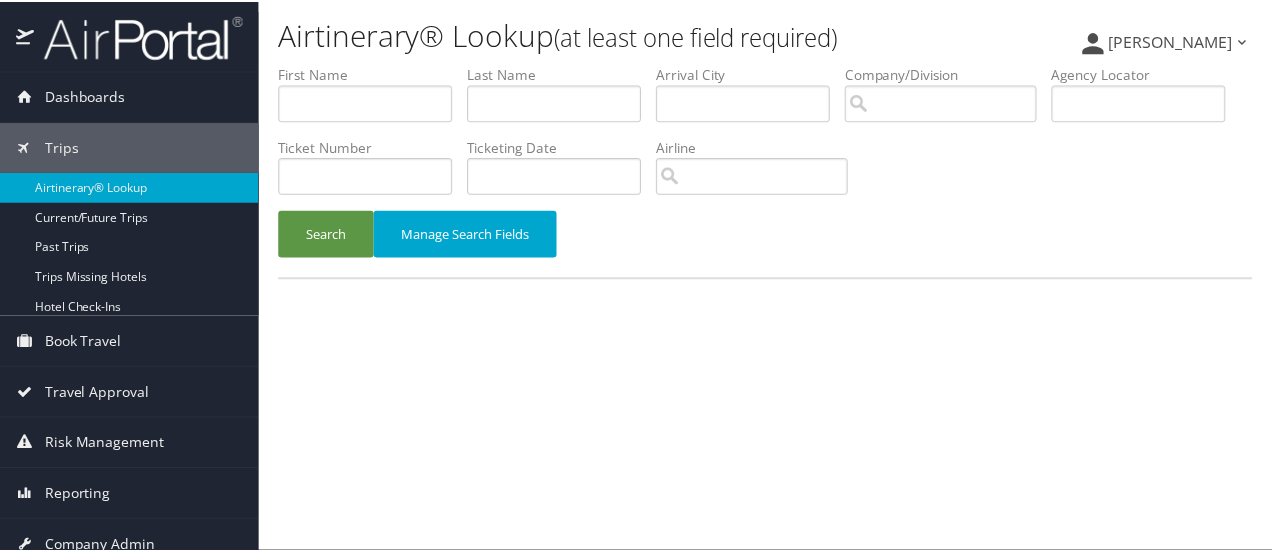 scroll, scrollTop: 0, scrollLeft: 0, axis: both 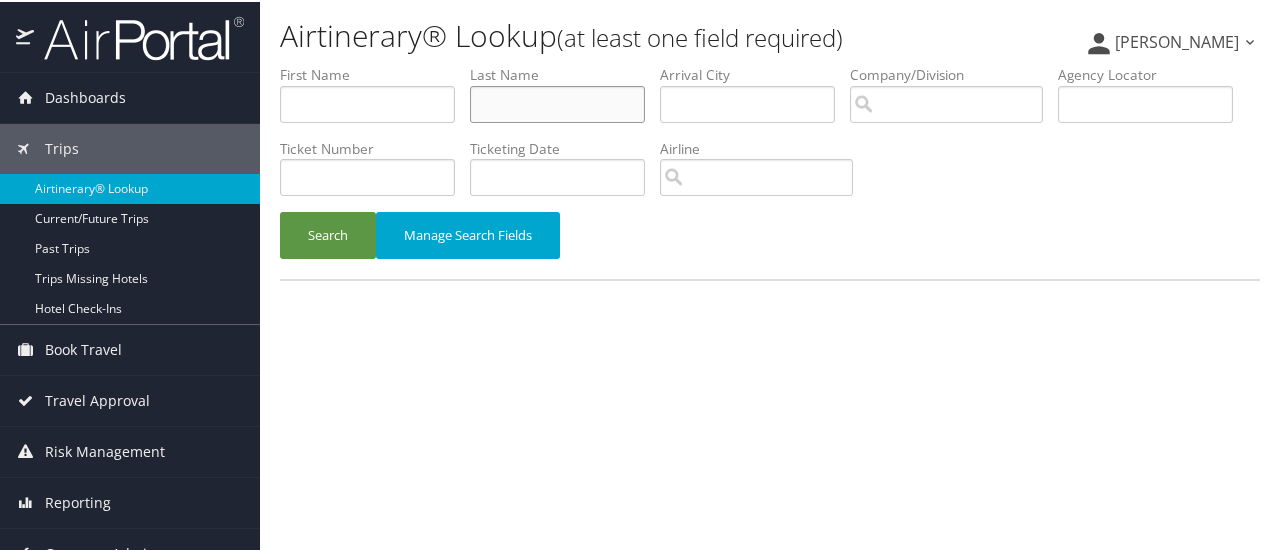 click at bounding box center (557, 102) 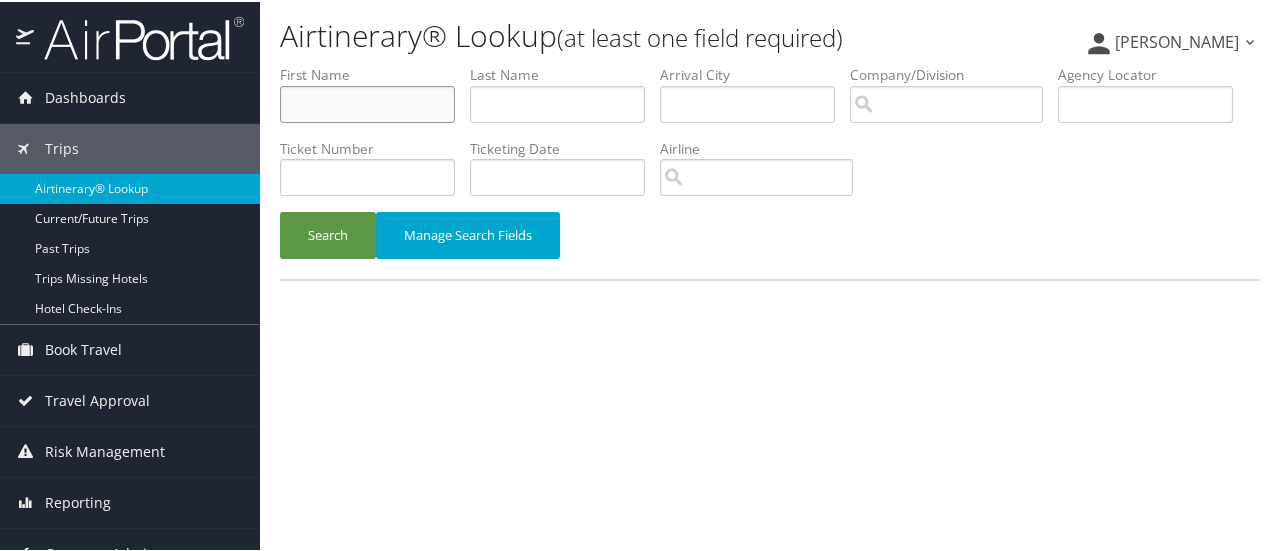 click at bounding box center [367, 102] 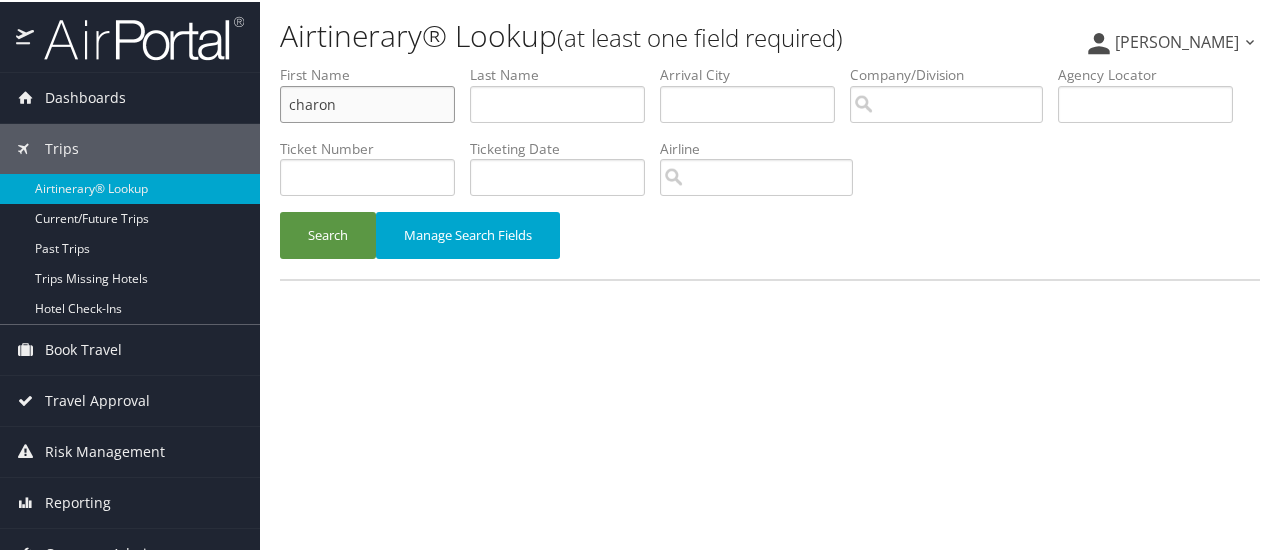 type on "charon" 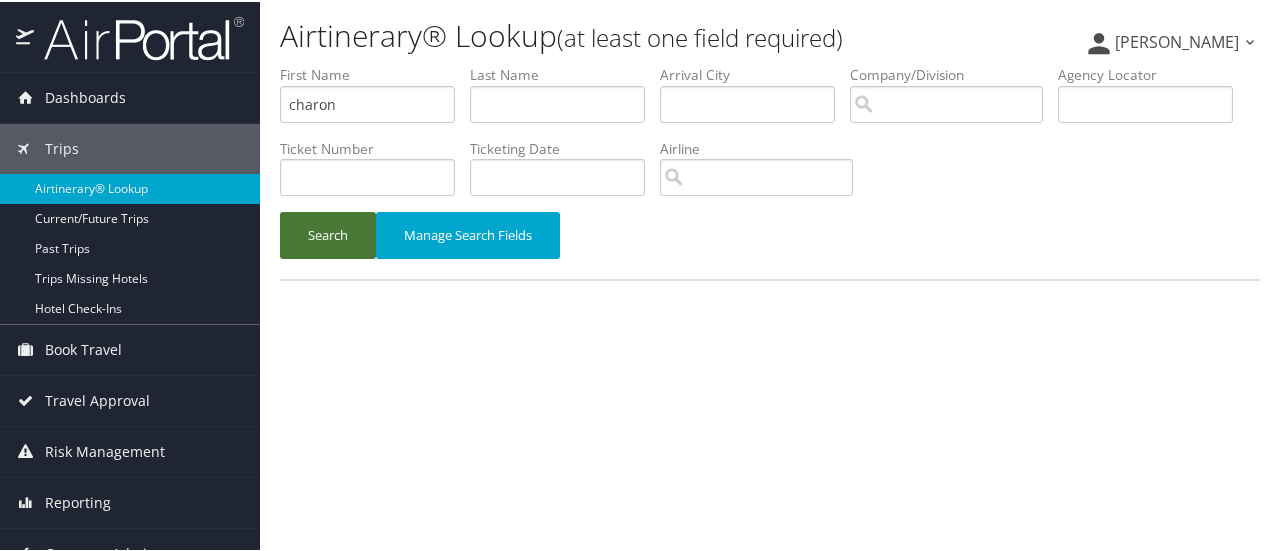 click on "Search" at bounding box center [328, 233] 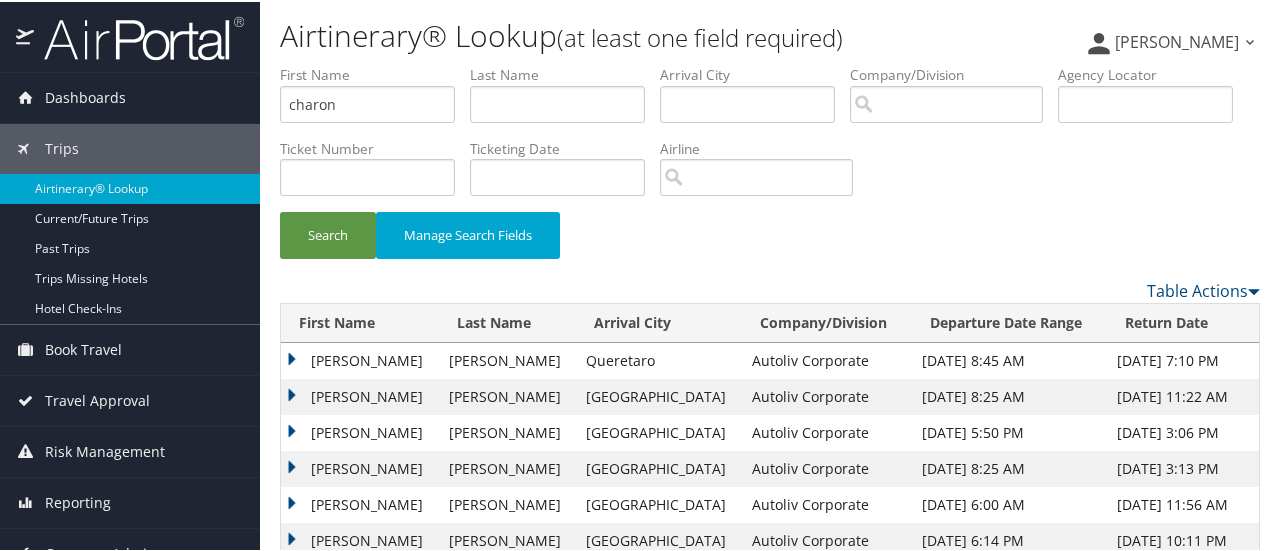 click on "CHARON LOU" at bounding box center (360, 359) 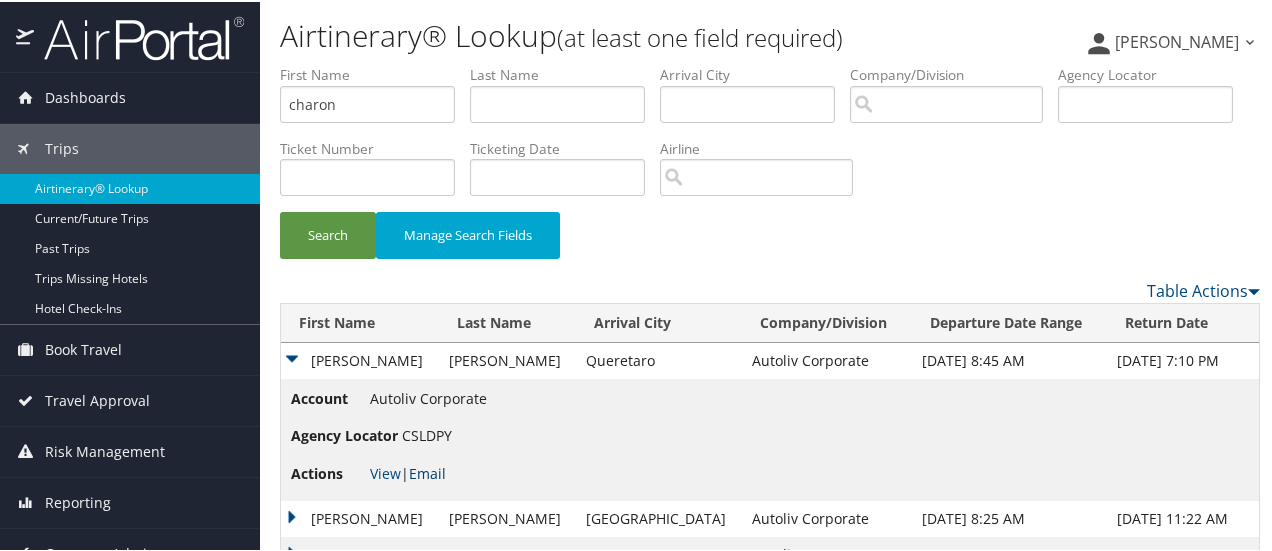 click on "Email" at bounding box center [427, 471] 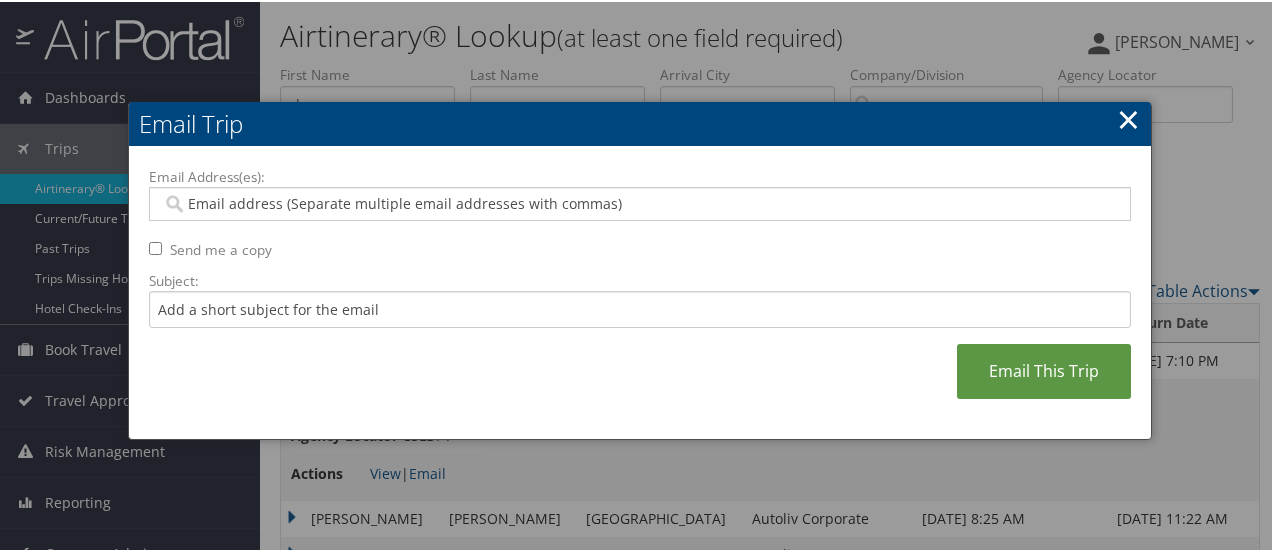 click at bounding box center [640, 202] 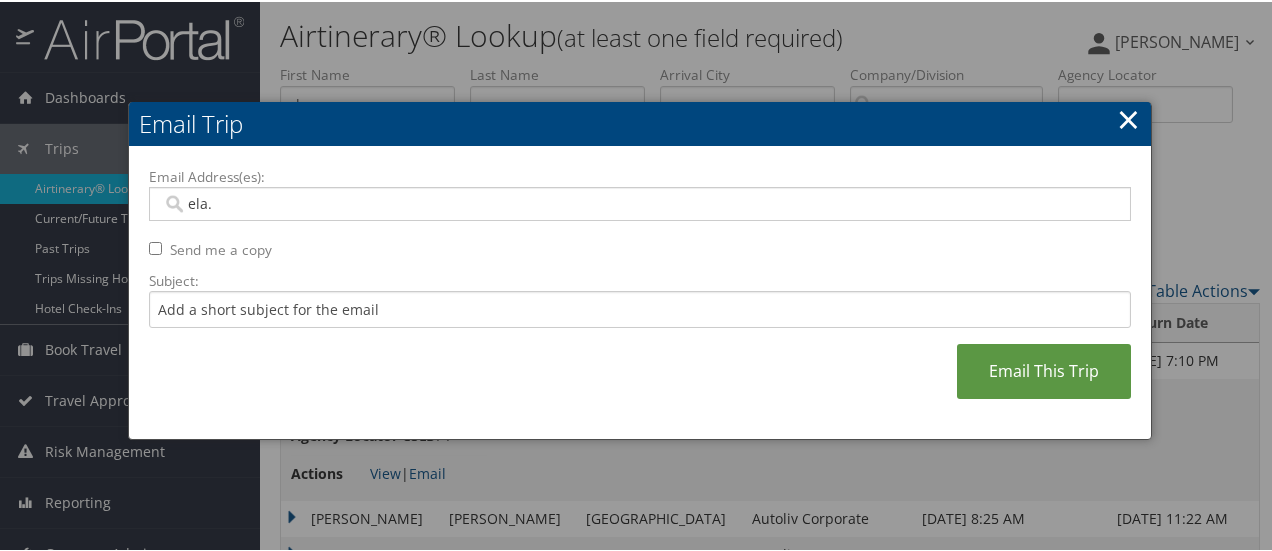 type on "ela.w" 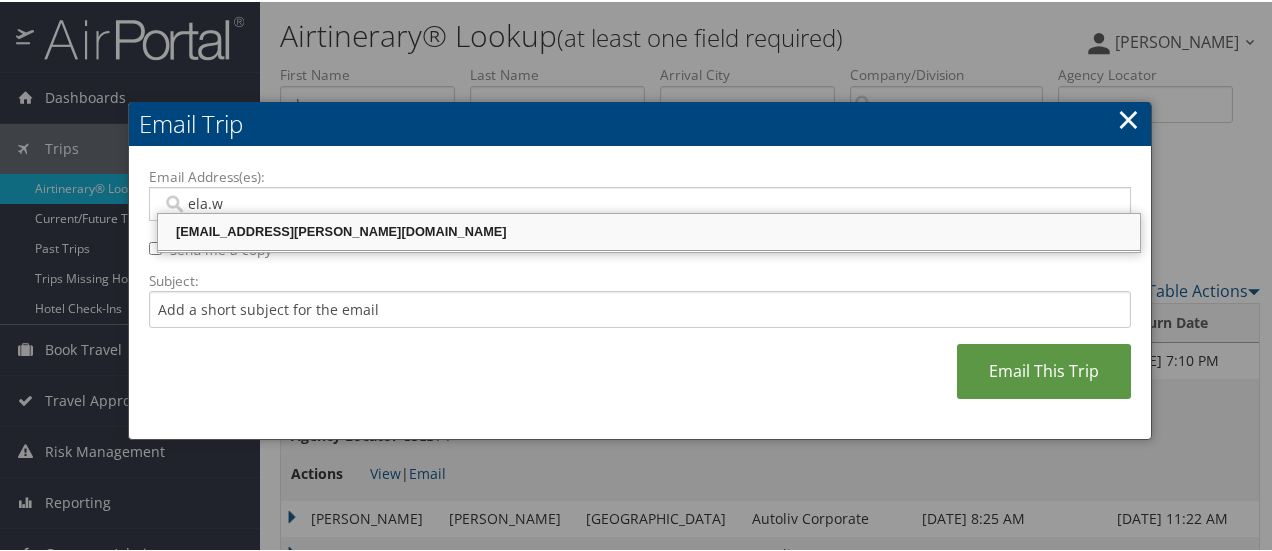 click on "ELA.WOJTKOWSKI@AUTOLIV.COM" at bounding box center (649, 230) 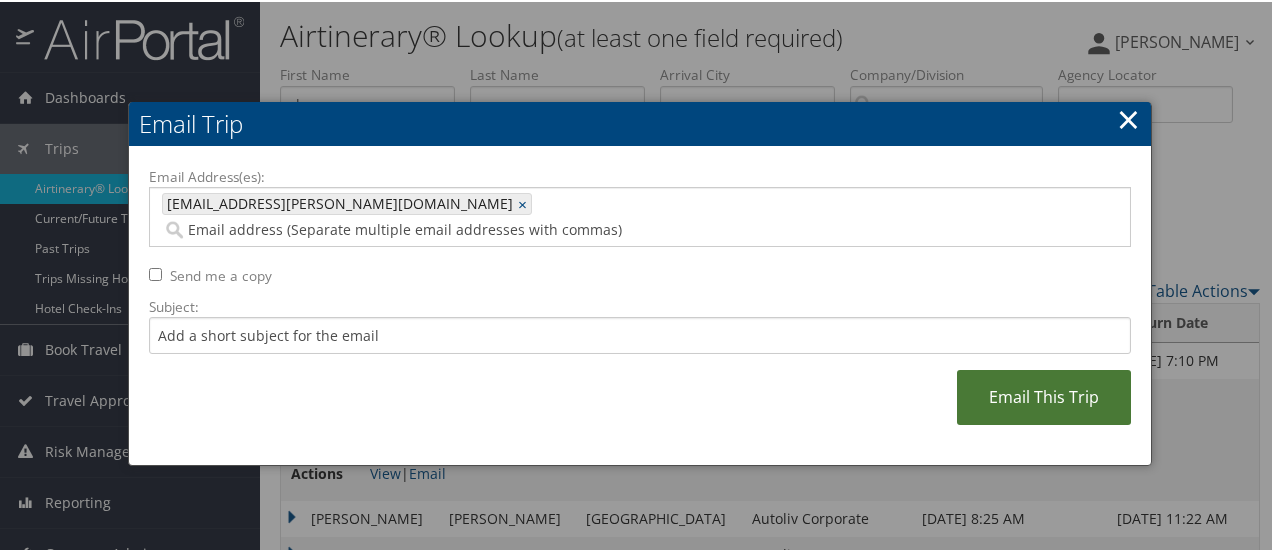 click on "Email This Trip" at bounding box center [1044, 395] 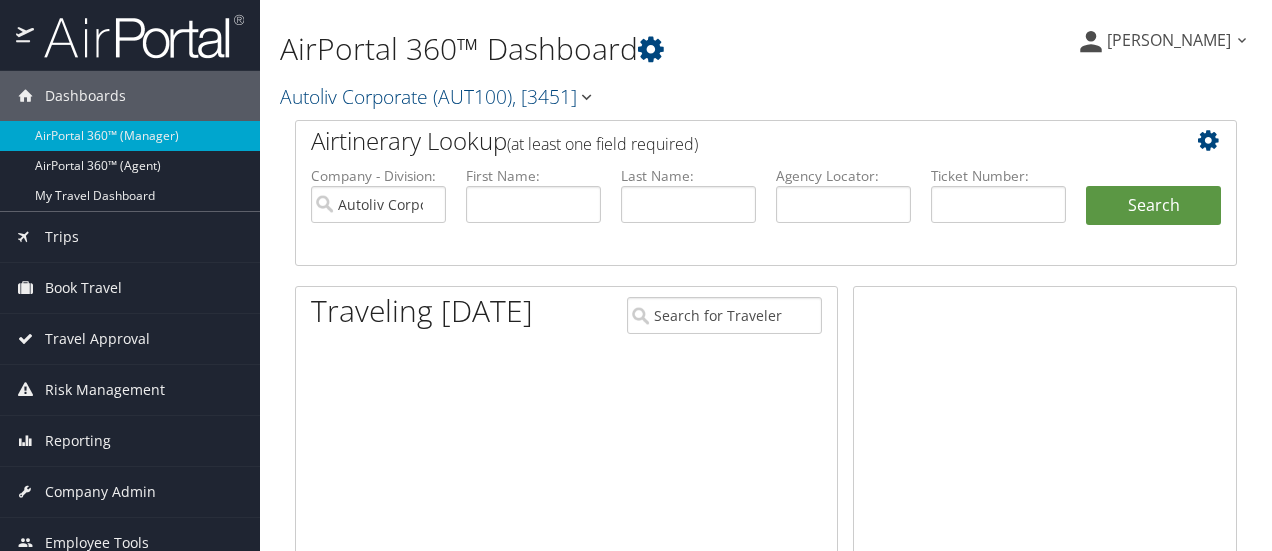 scroll, scrollTop: 0, scrollLeft: 0, axis: both 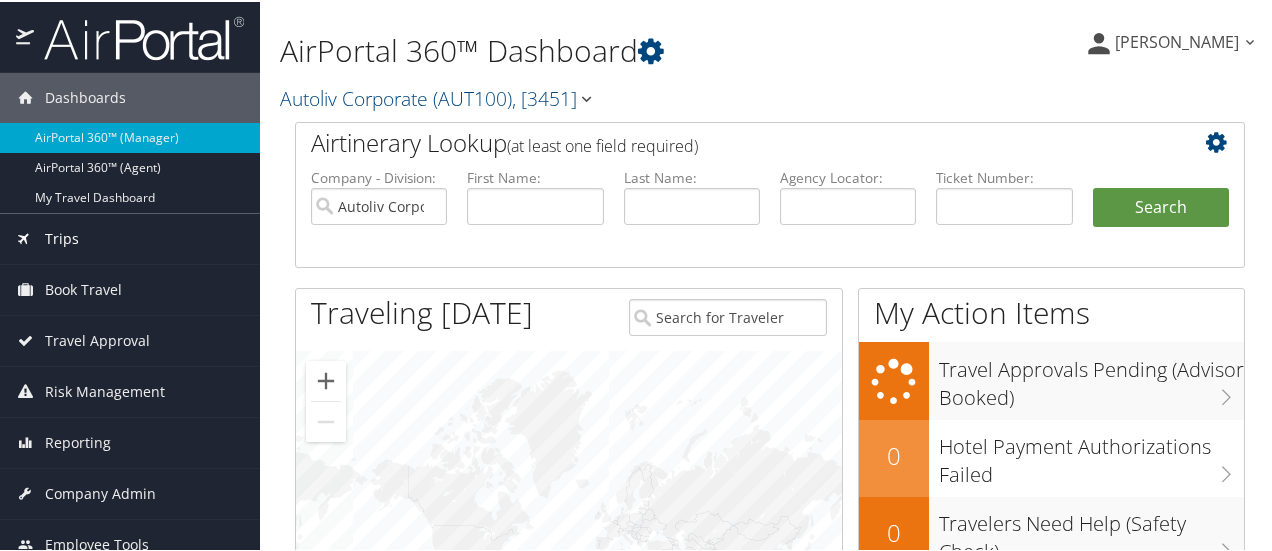click on "Trips" at bounding box center (130, 237) 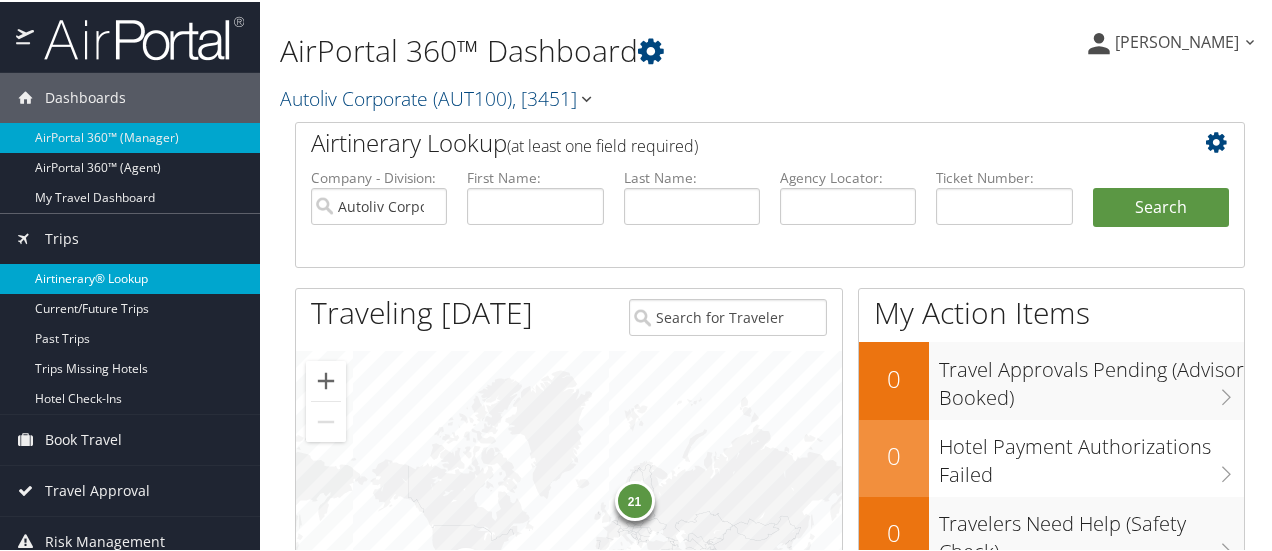 click on "Airtinerary® Lookup" at bounding box center (130, 277) 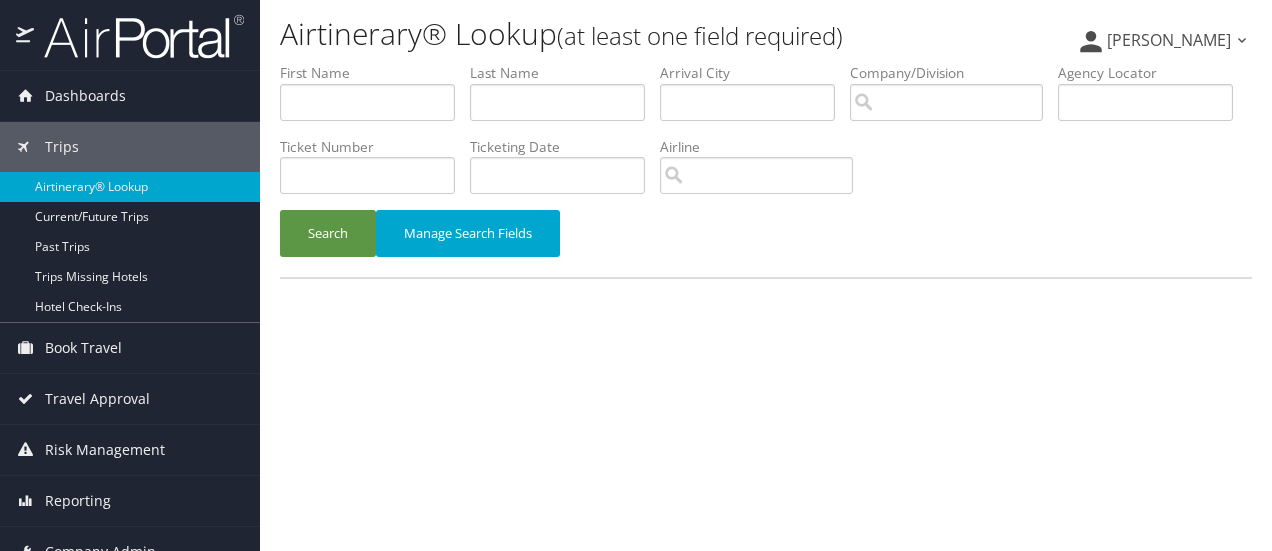 scroll, scrollTop: 0, scrollLeft: 0, axis: both 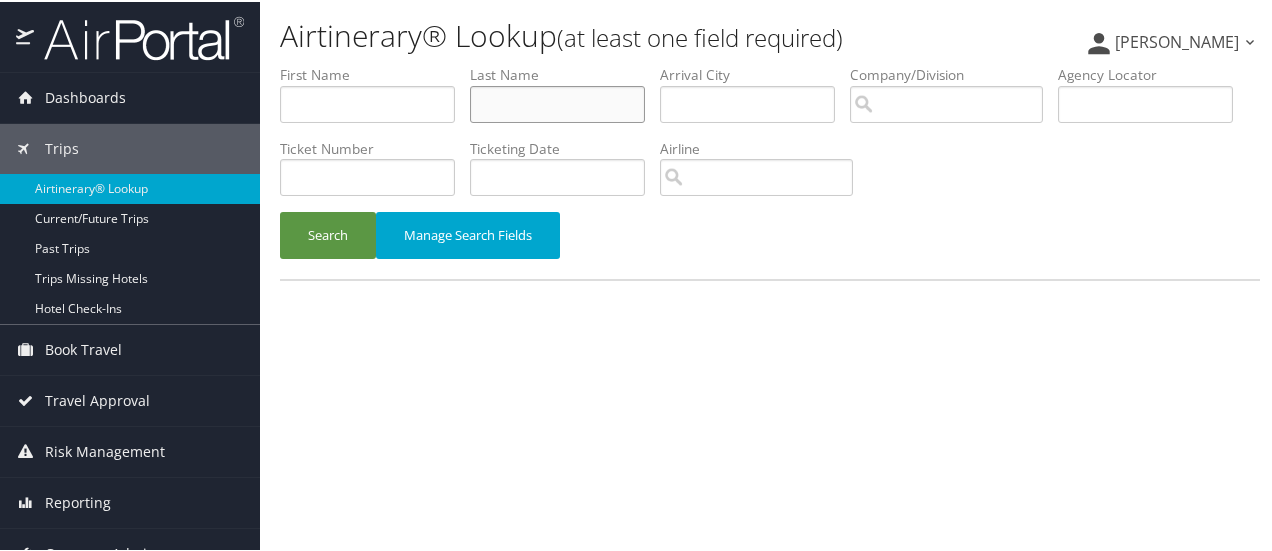 click at bounding box center (557, 102) 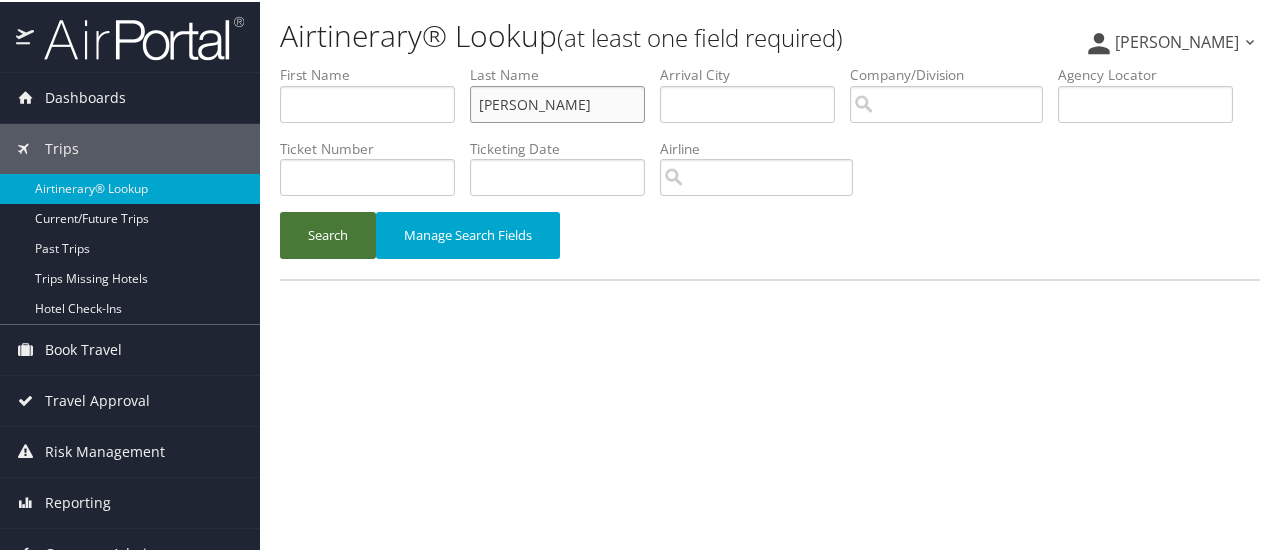 type on "ohearn" 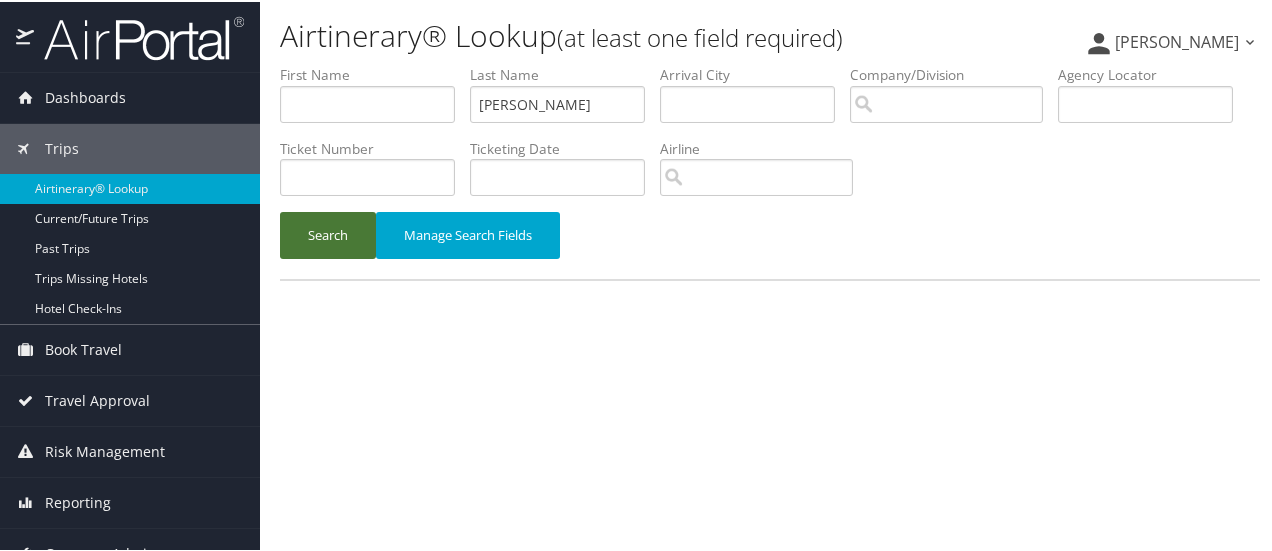 click on "Search" at bounding box center [328, 233] 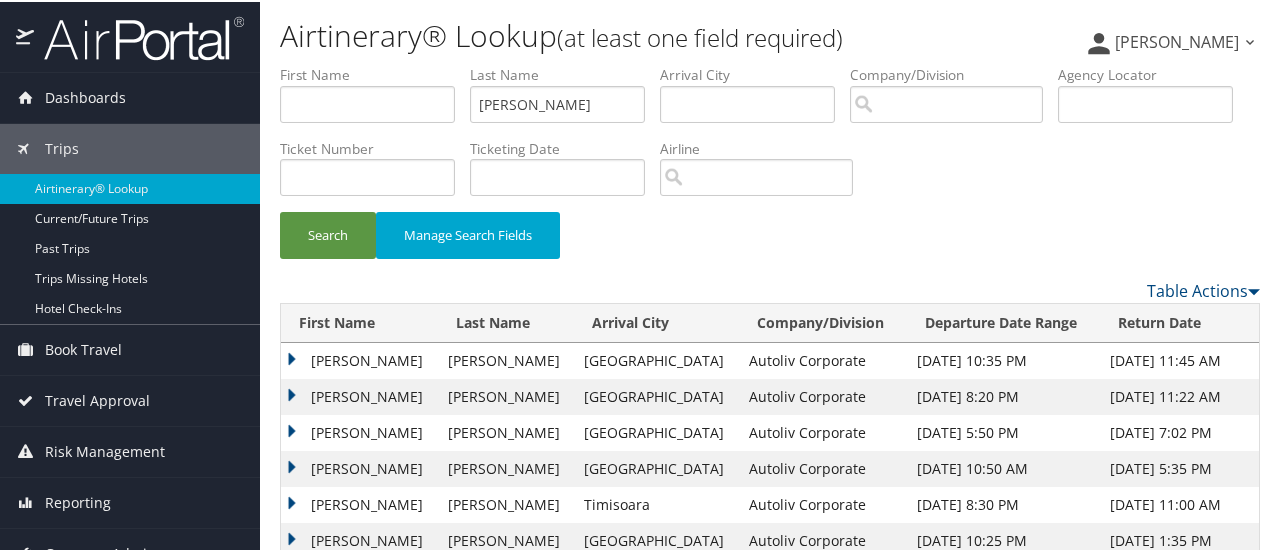 click on "DANIEL" at bounding box center [359, 395] 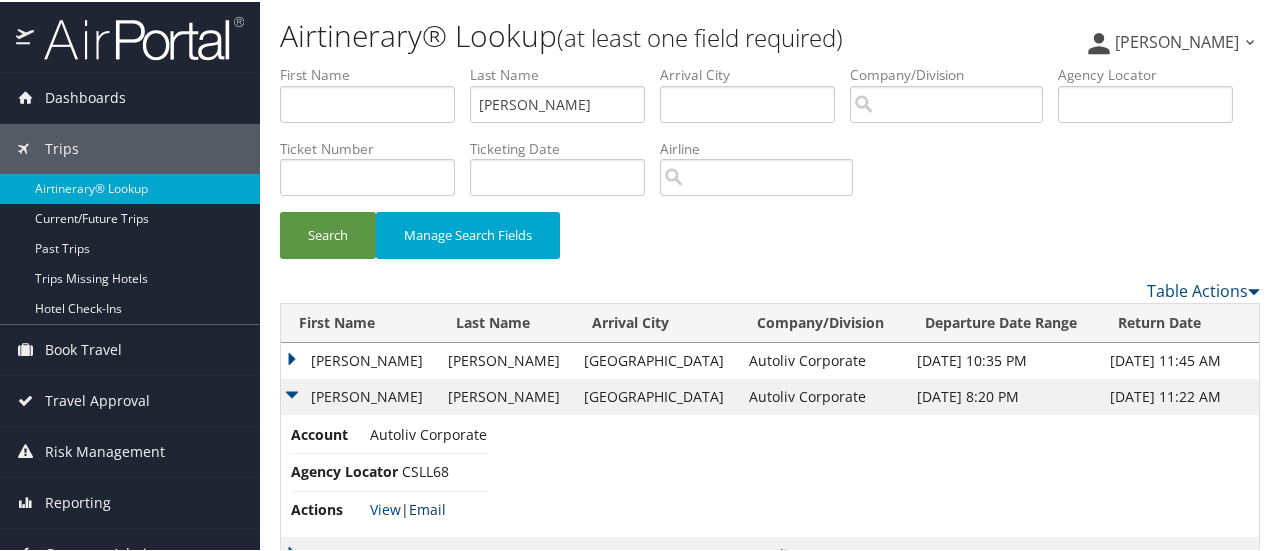 click on "Email" at bounding box center [427, 507] 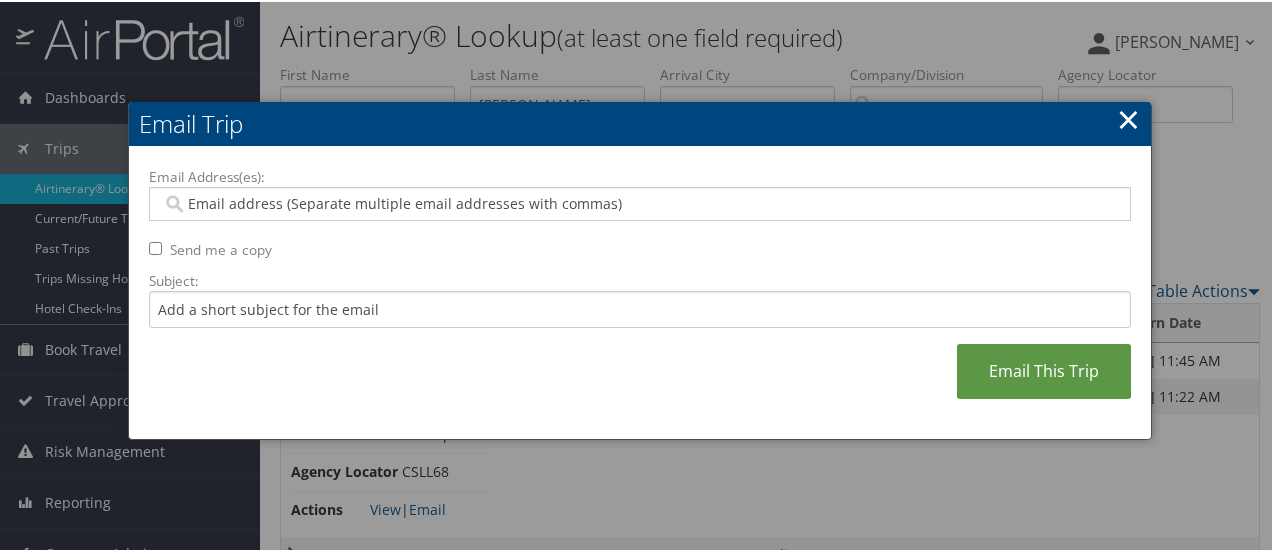 click on "Email Address(es):" at bounding box center (640, 202) 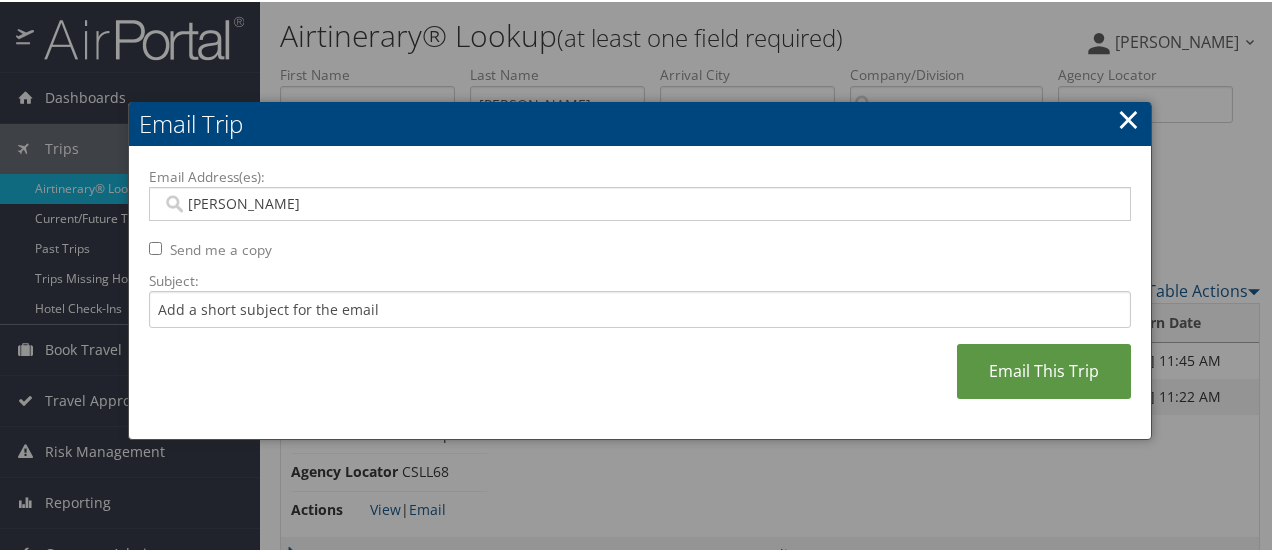 type on "kelly" 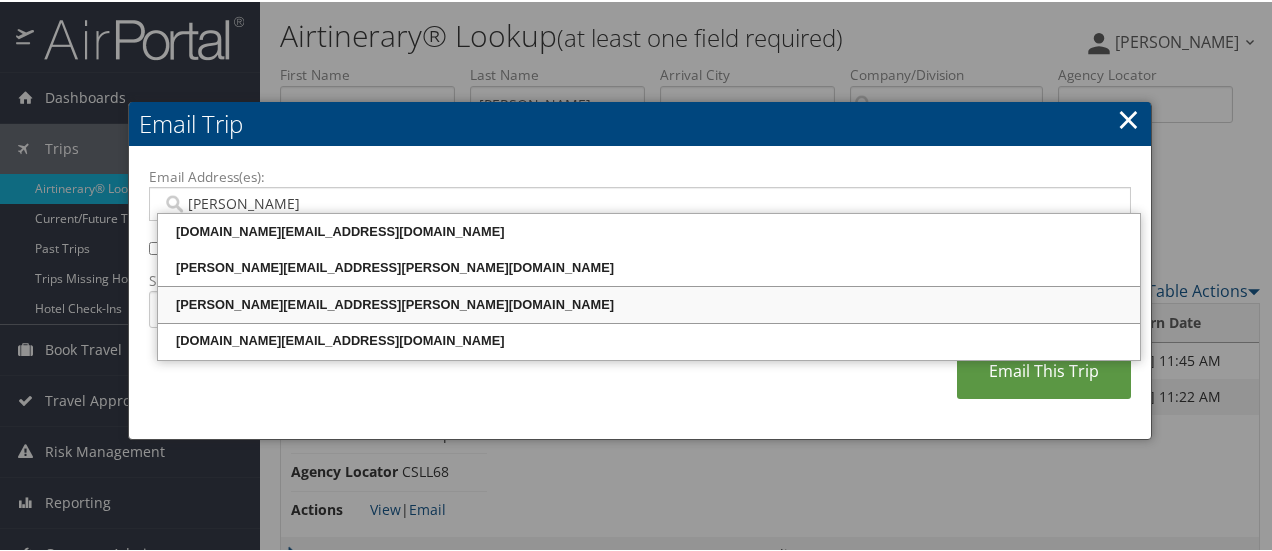 click on "KELLY.TAULBEE@AUTOLIV.COM" at bounding box center (649, 303) 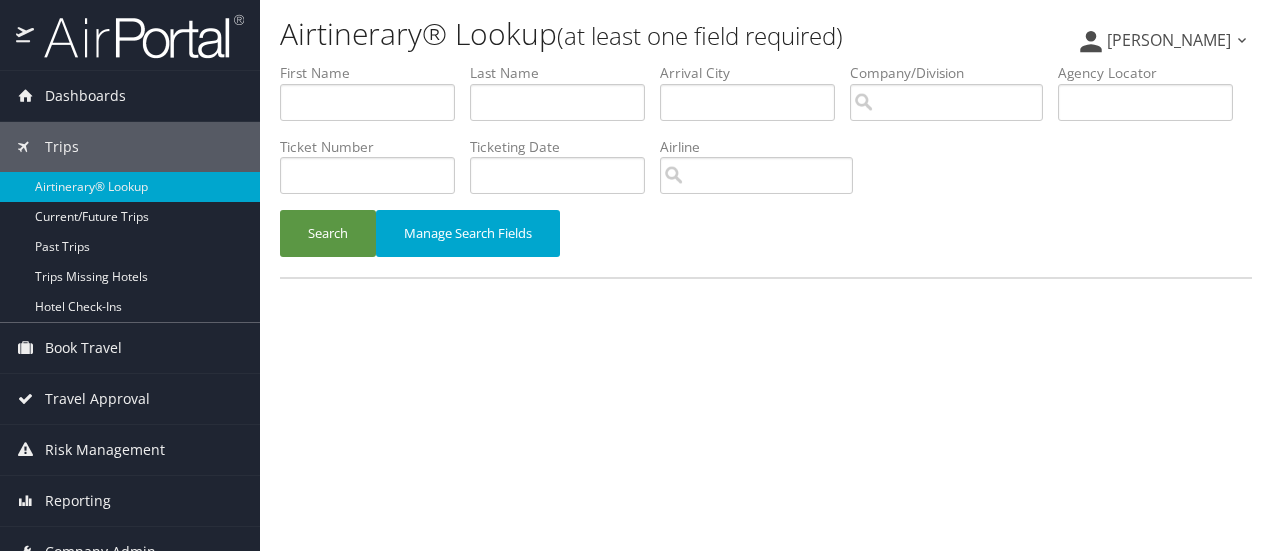 scroll, scrollTop: 0, scrollLeft: 0, axis: both 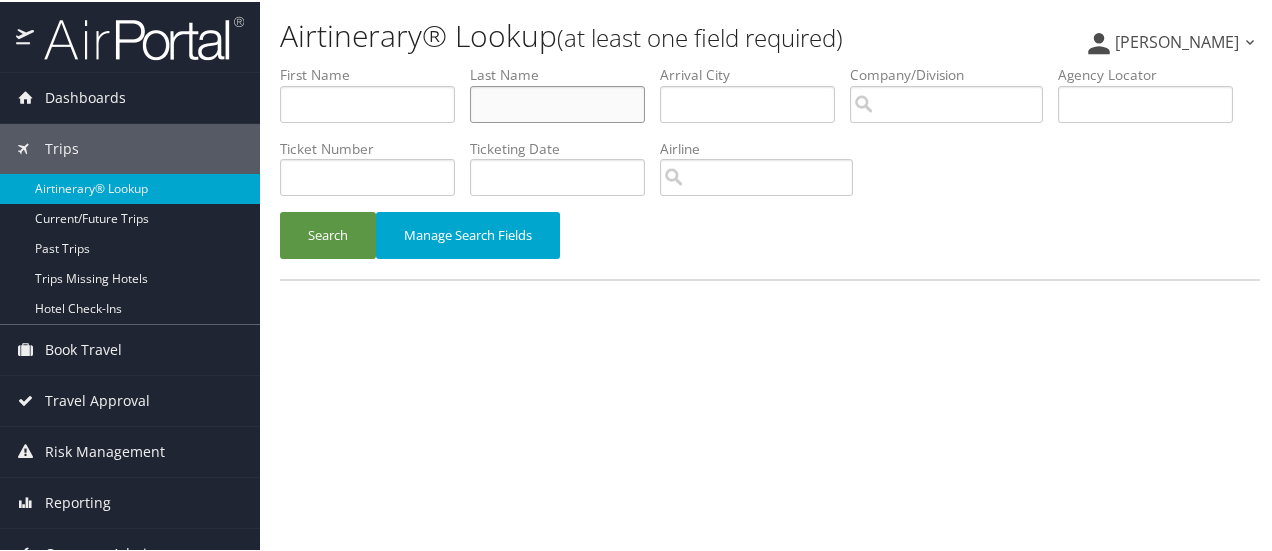 click at bounding box center [557, 102] 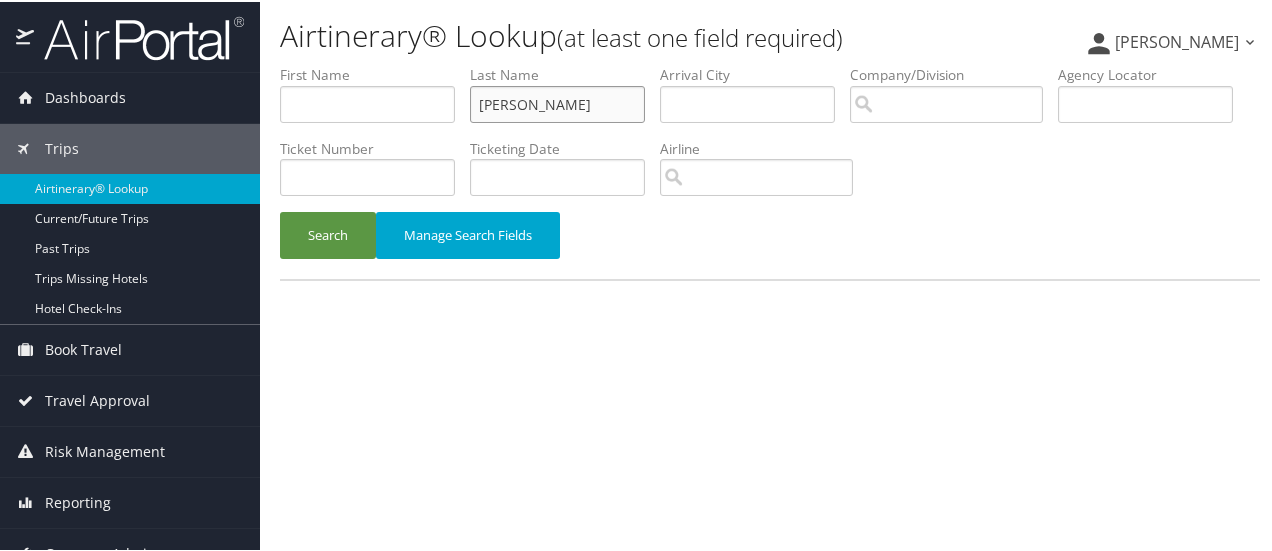 type on "[PERSON_NAME]" 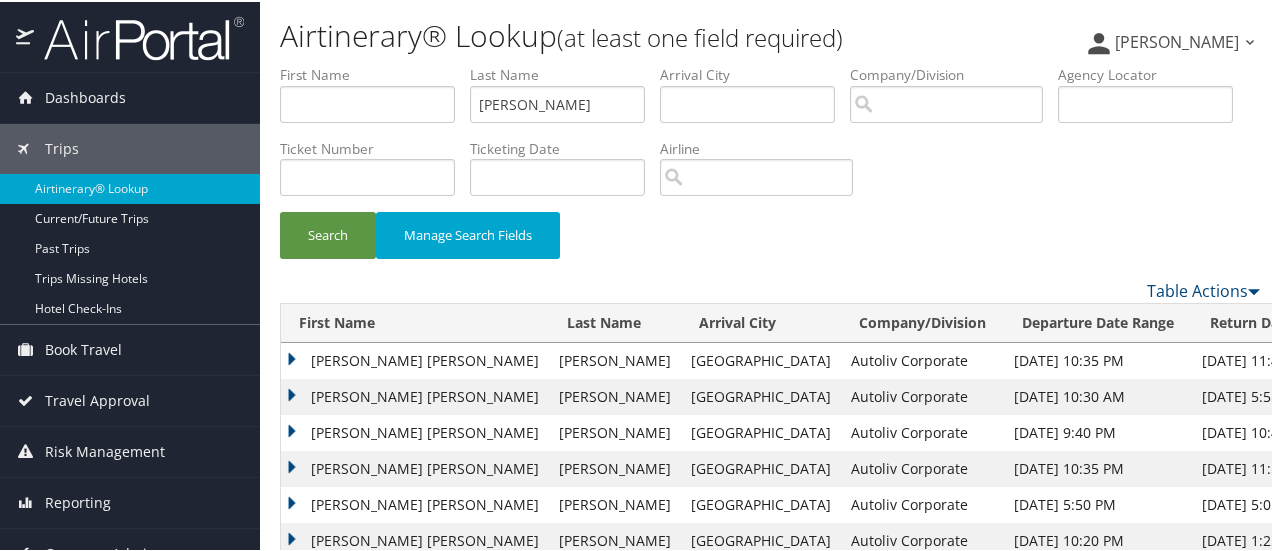 click on "[PERSON_NAME] [PERSON_NAME]" at bounding box center [415, 431] 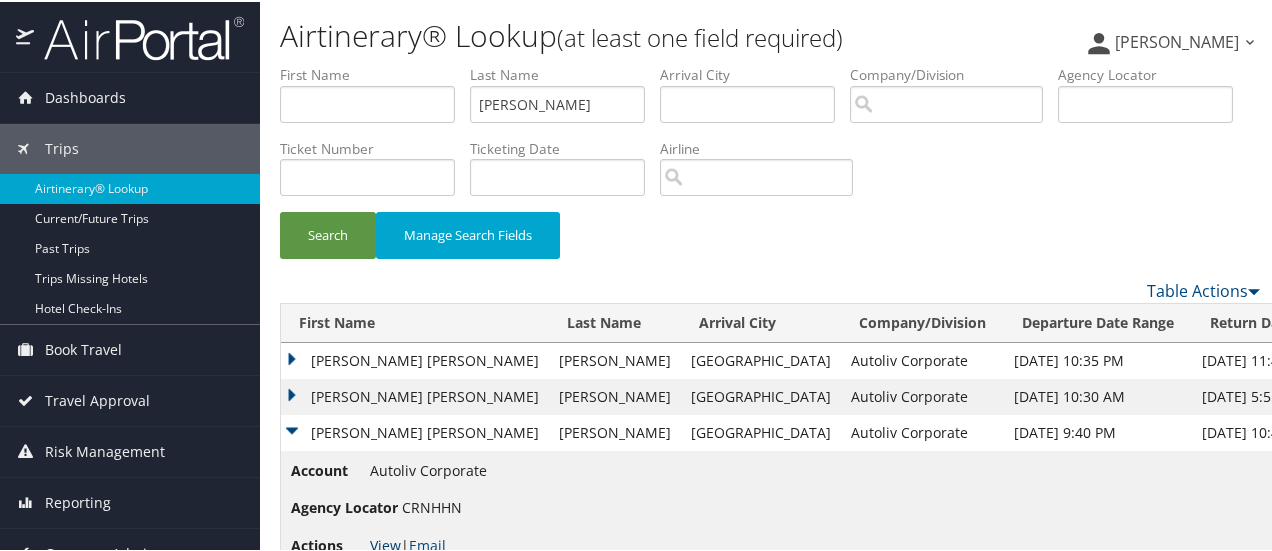 click on "View" at bounding box center [385, 543] 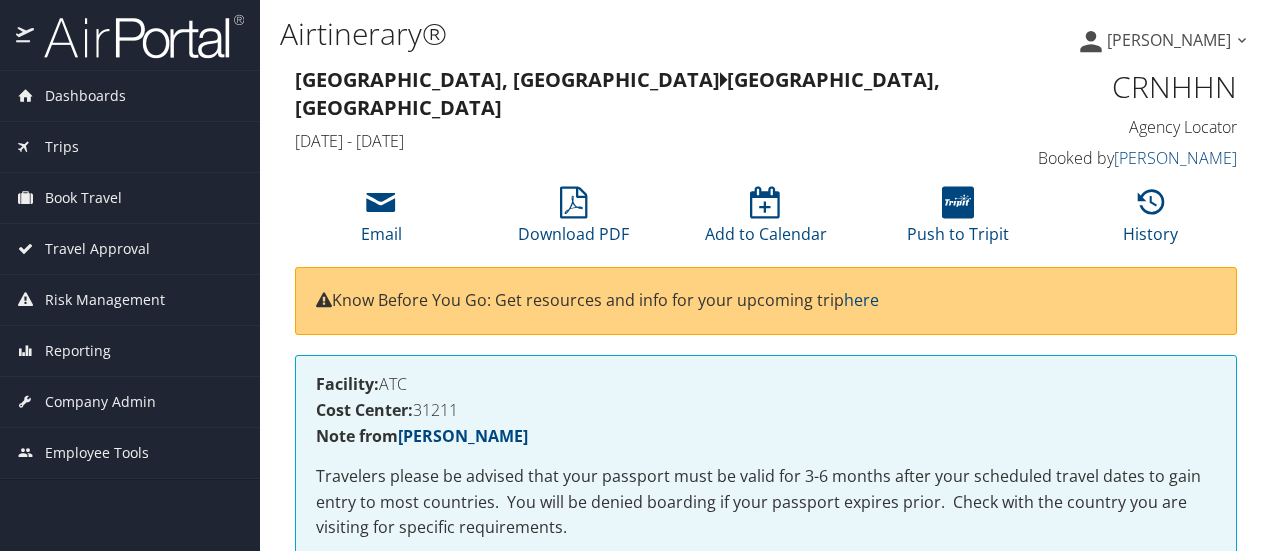 scroll, scrollTop: 0, scrollLeft: 0, axis: both 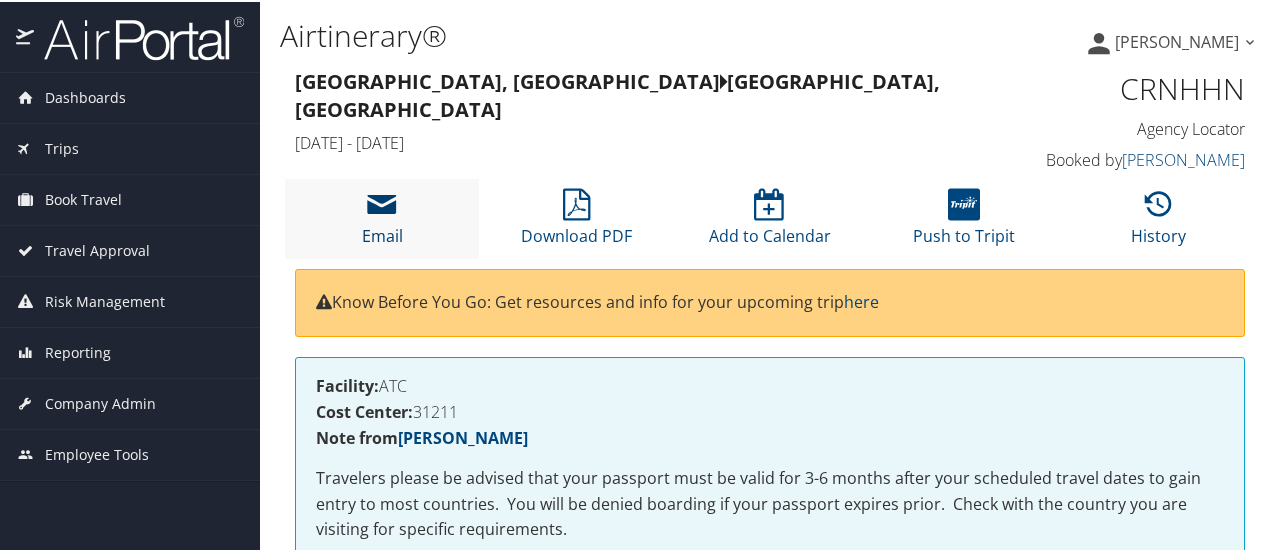 click on "Email" at bounding box center [382, 221] 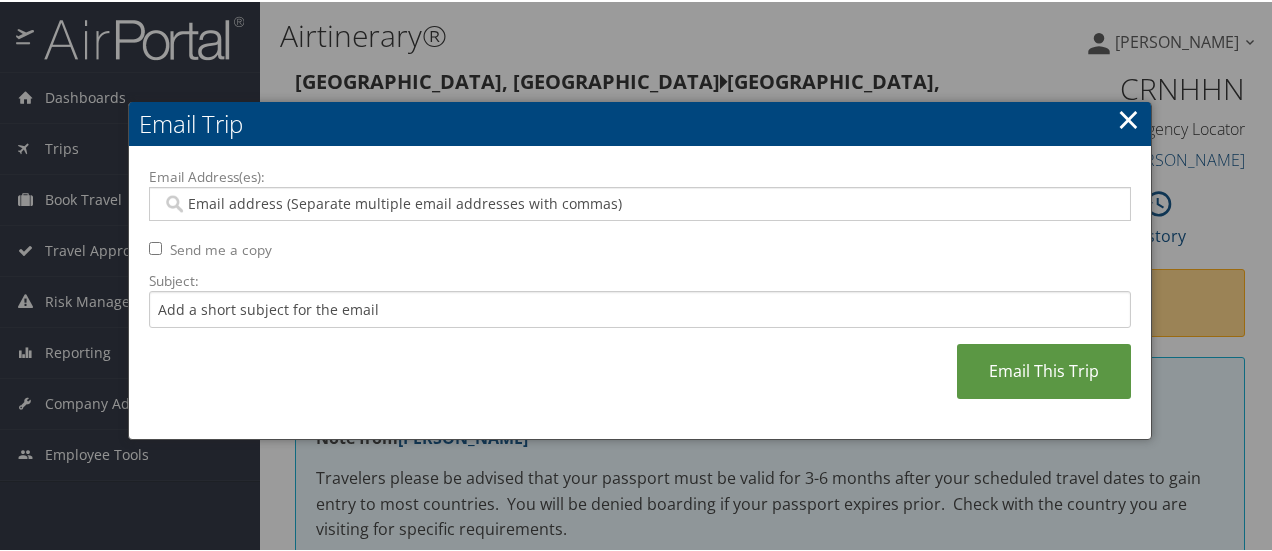 click on "Email Address(es):" at bounding box center [640, 202] 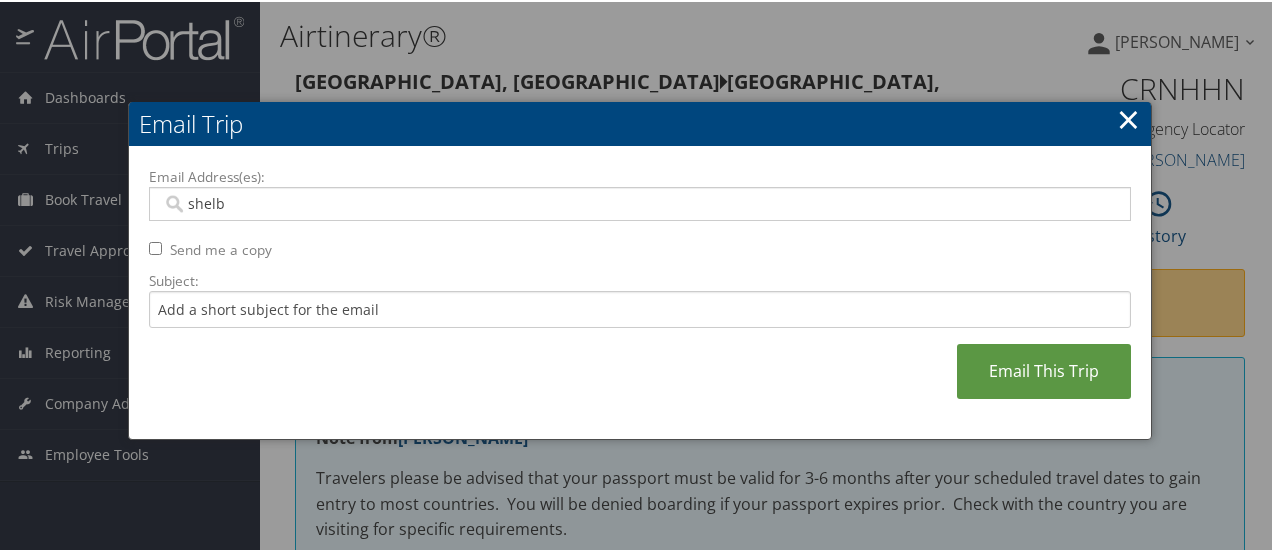 type on "shelby" 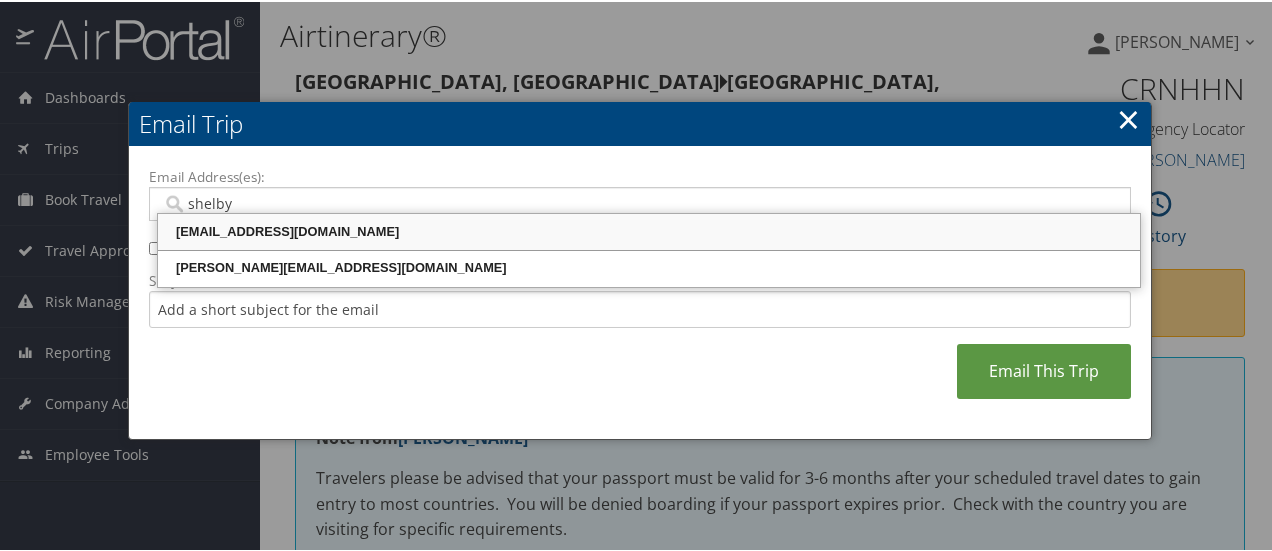 click on "SHELBY.AUILER@AUTOLIV.COM" at bounding box center [649, 230] 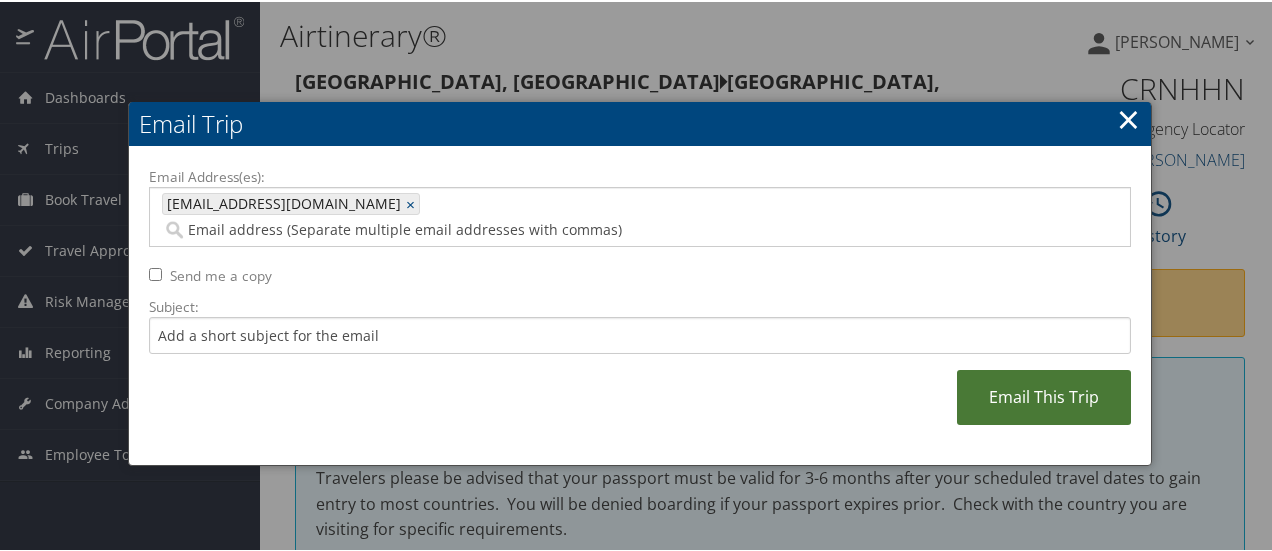 click on "Email This Trip" at bounding box center (1044, 395) 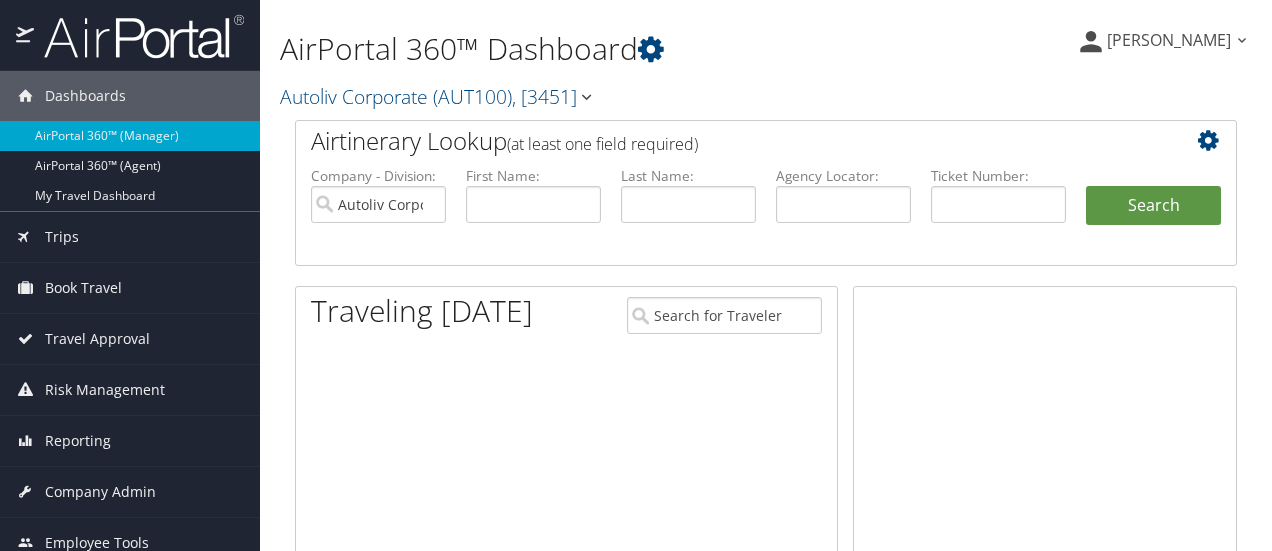 scroll, scrollTop: 0, scrollLeft: 0, axis: both 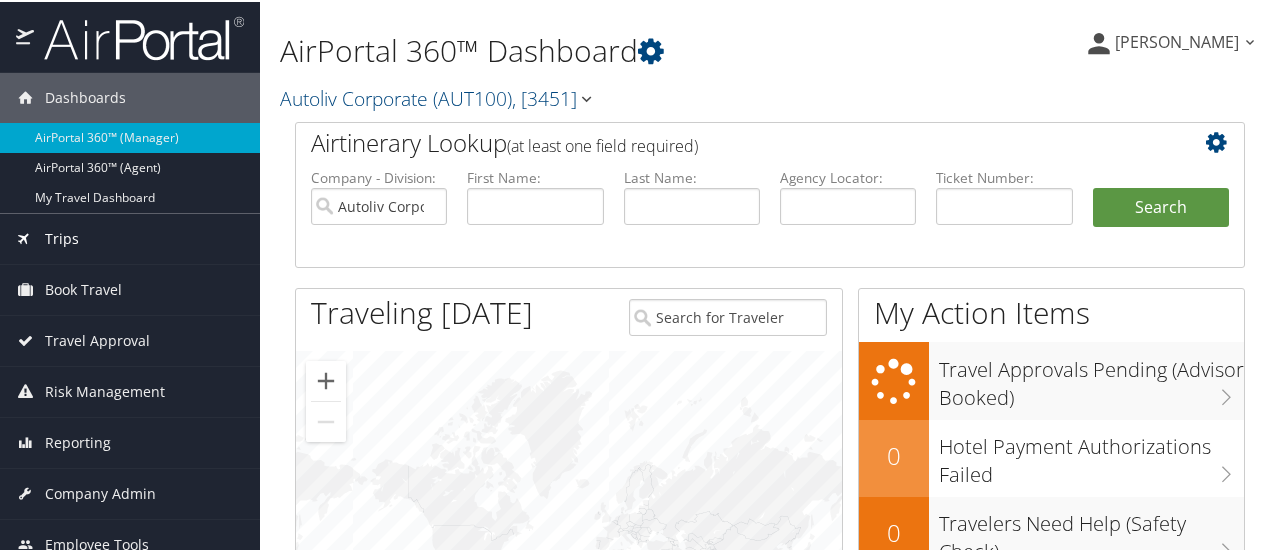 click on "Trips" at bounding box center [130, 237] 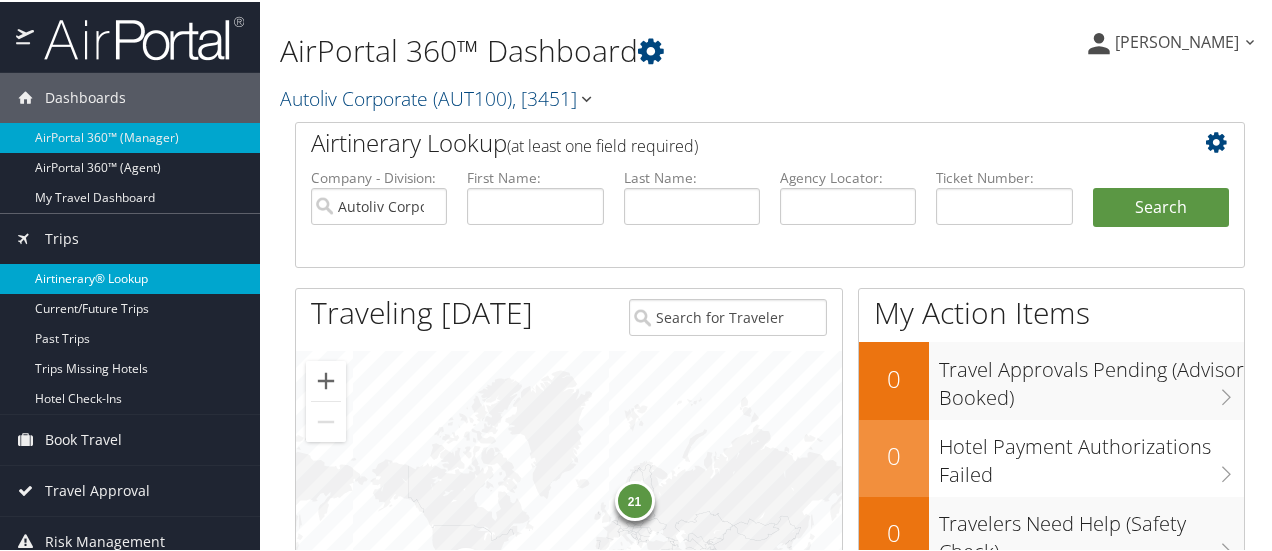 click on "Airtinerary® Lookup" at bounding box center [130, 277] 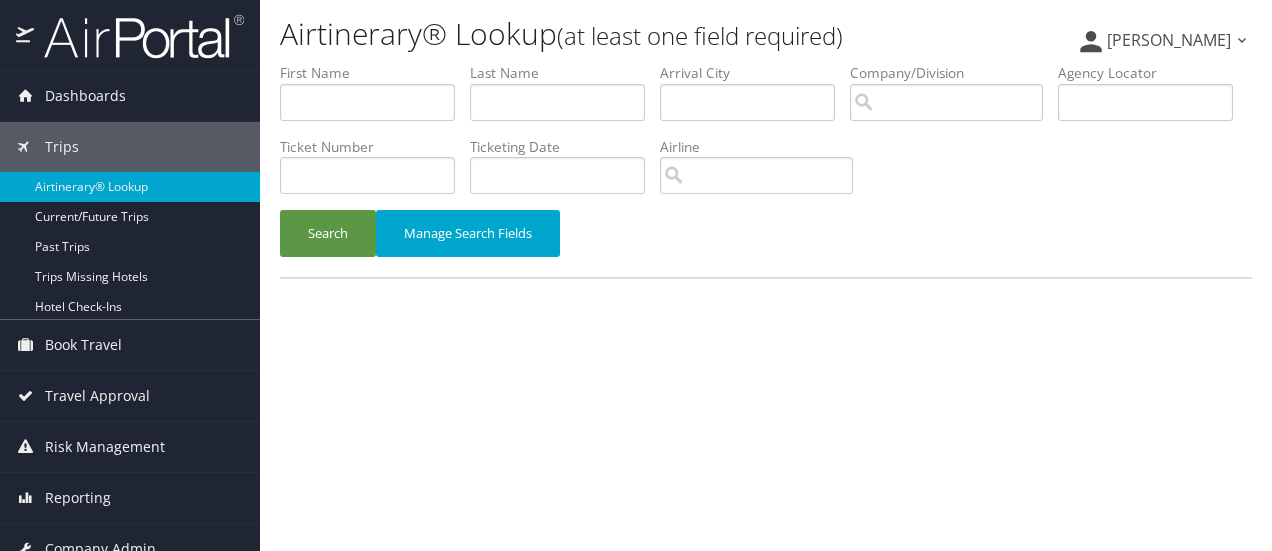 scroll, scrollTop: 0, scrollLeft: 0, axis: both 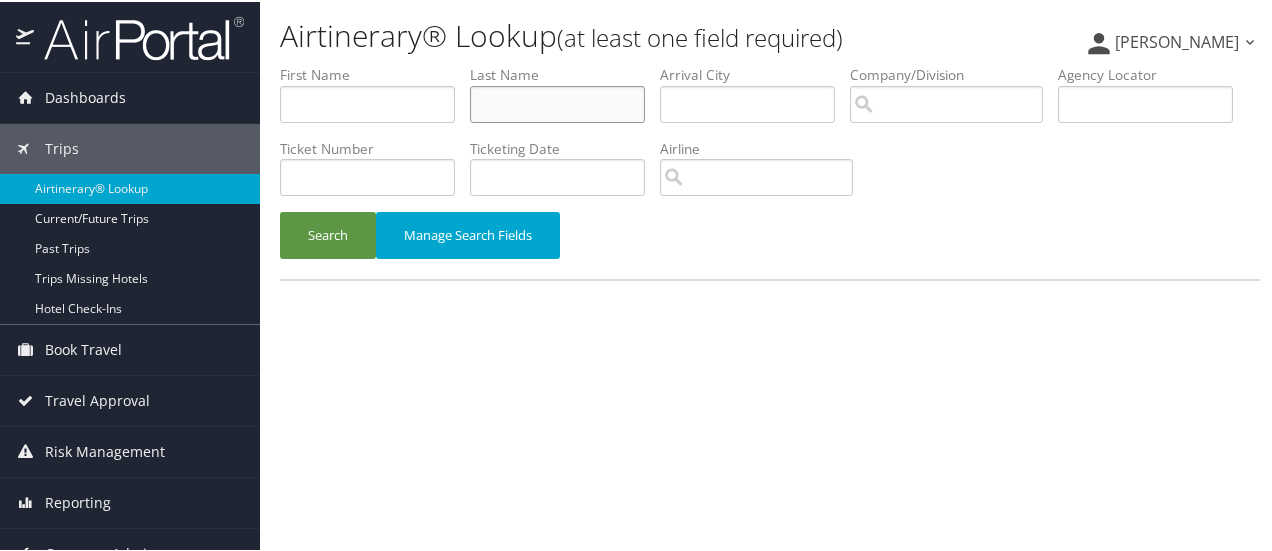 click at bounding box center [557, 102] 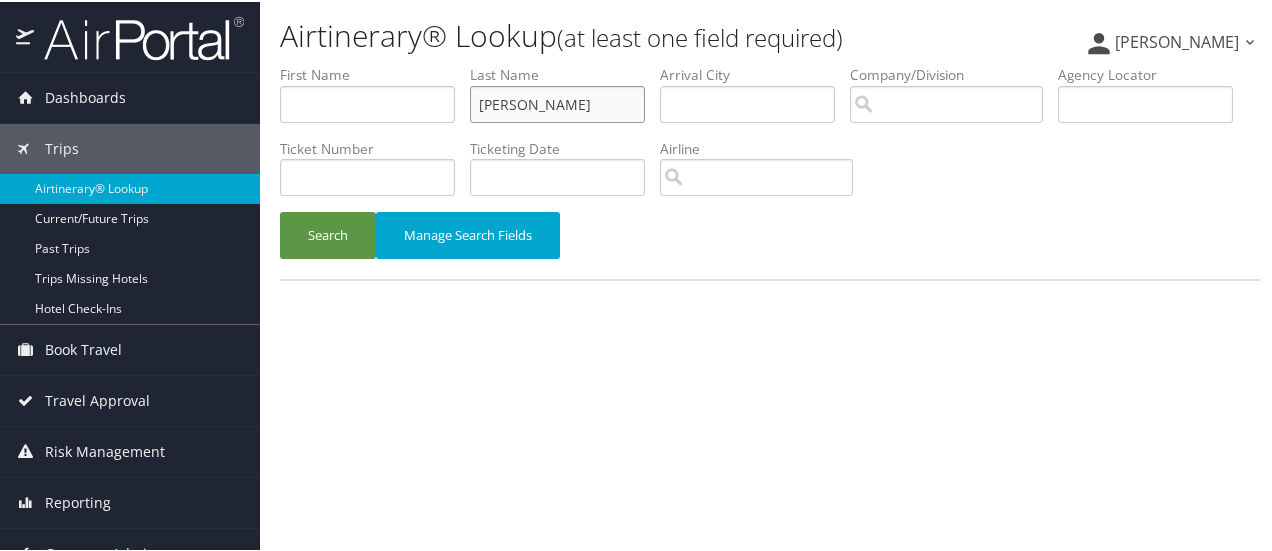 type on "[PERSON_NAME]" 